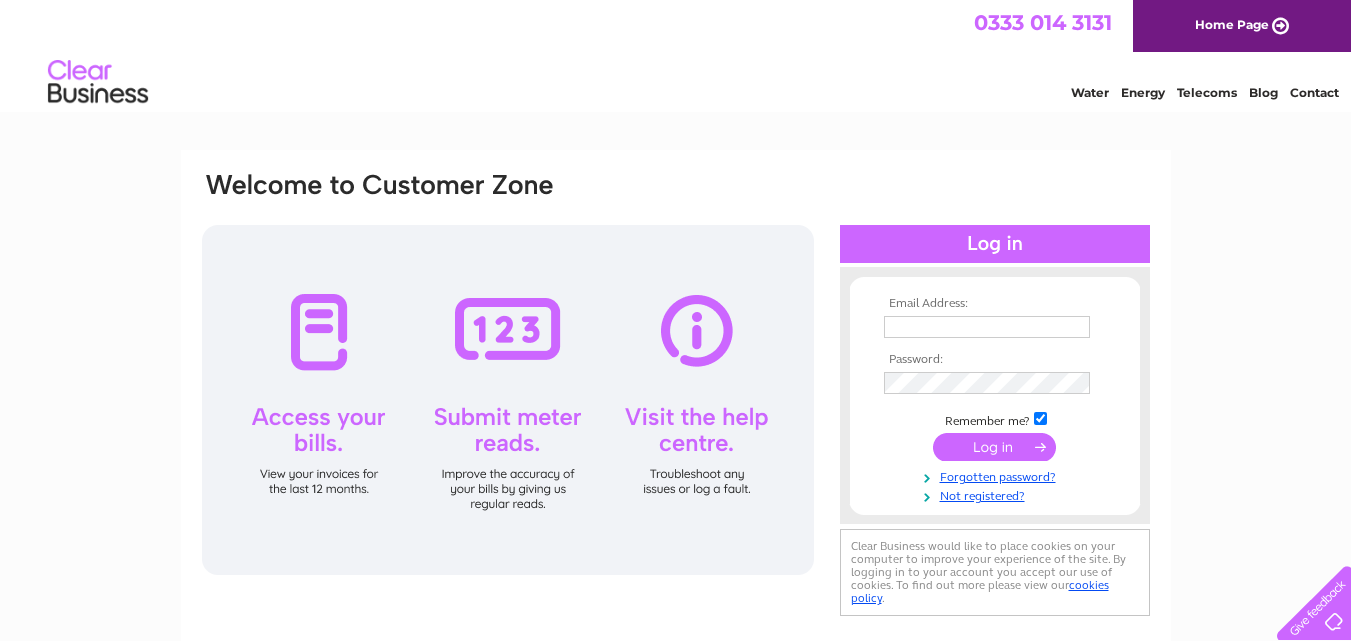 scroll, scrollTop: 0, scrollLeft: 0, axis: both 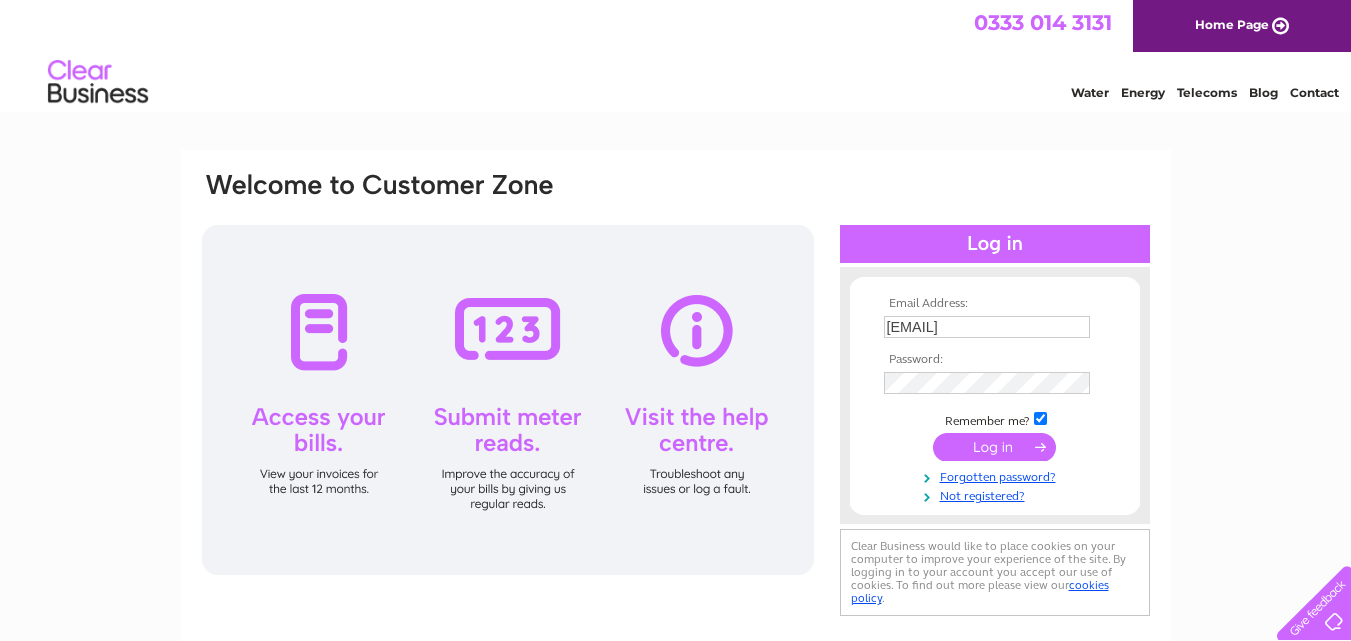 click at bounding box center [994, 447] 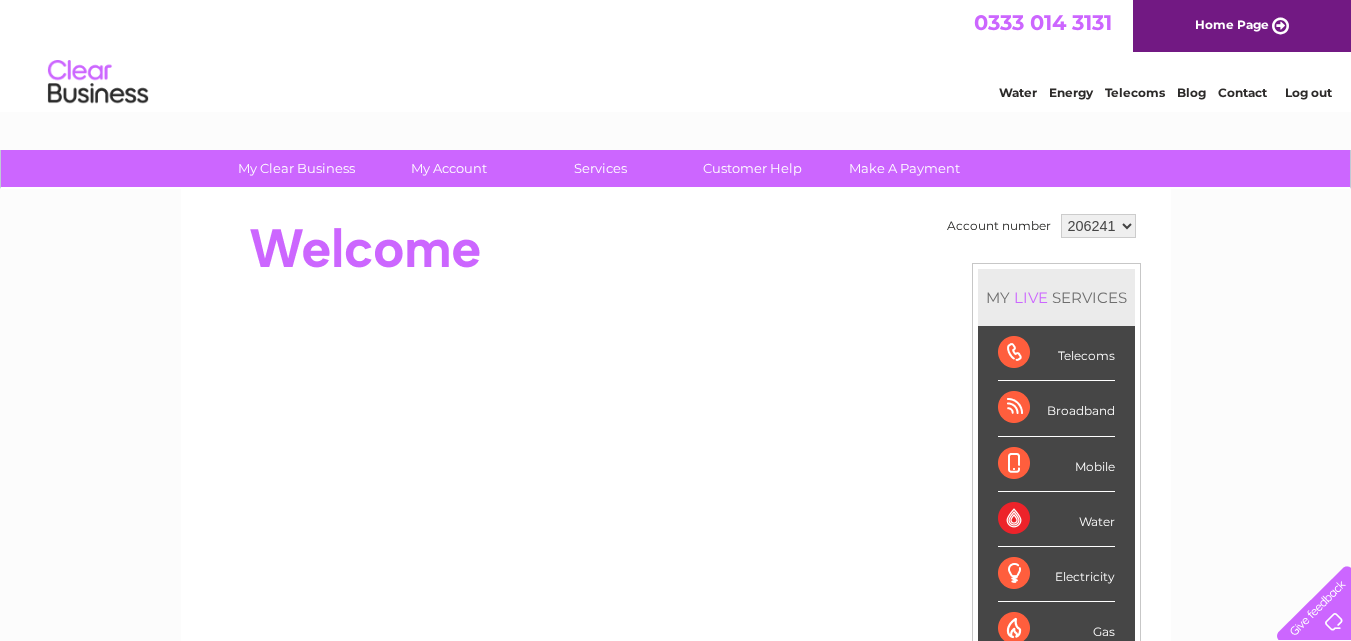 scroll, scrollTop: 0, scrollLeft: 0, axis: both 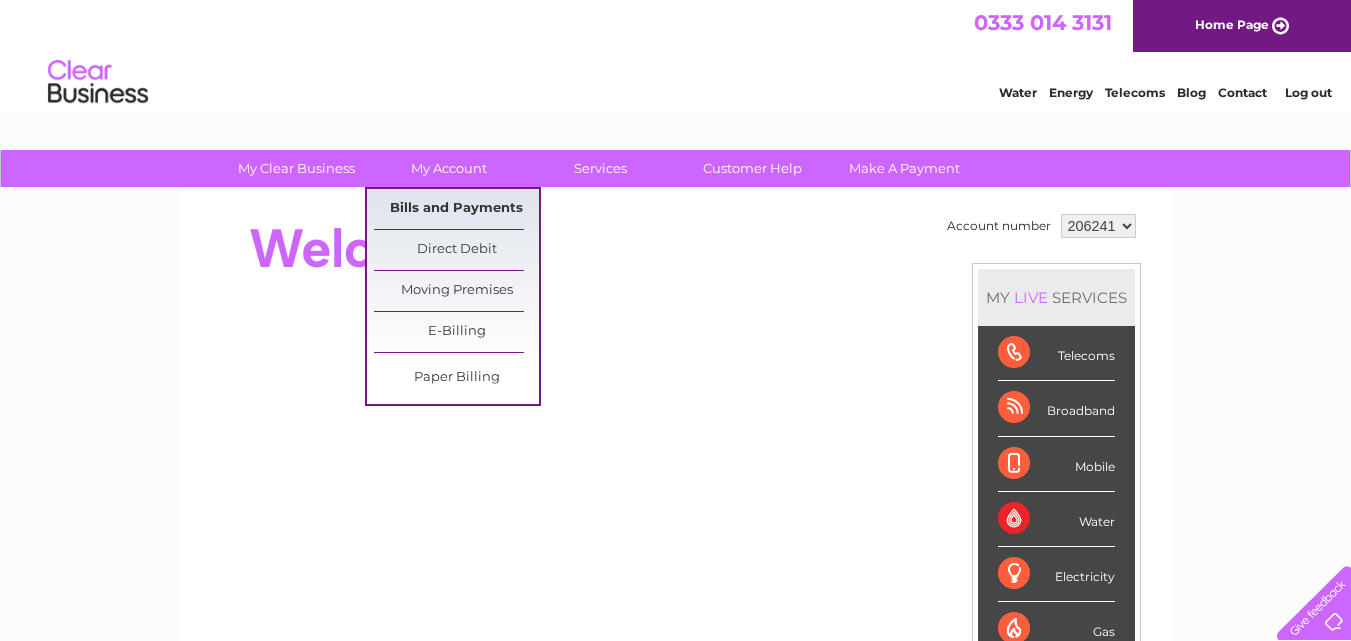 click on "Bills and Payments" at bounding box center (456, 209) 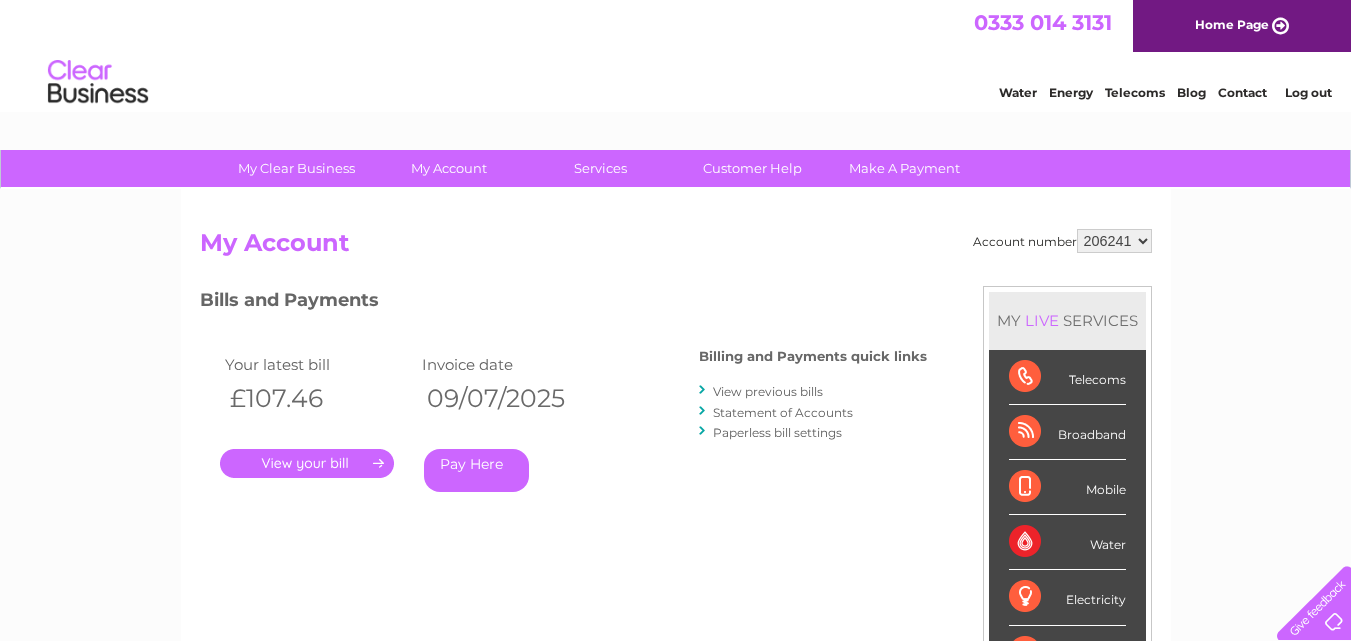 scroll, scrollTop: 0, scrollLeft: 0, axis: both 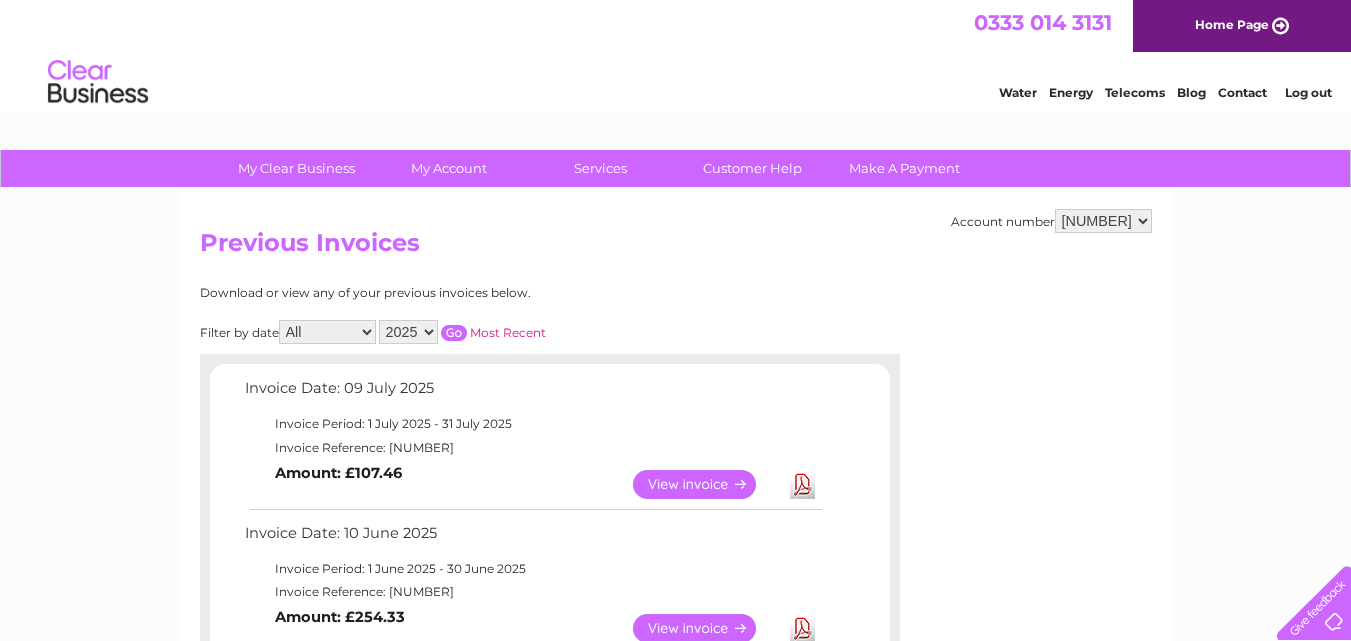 click on "View" at bounding box center [706, 628] 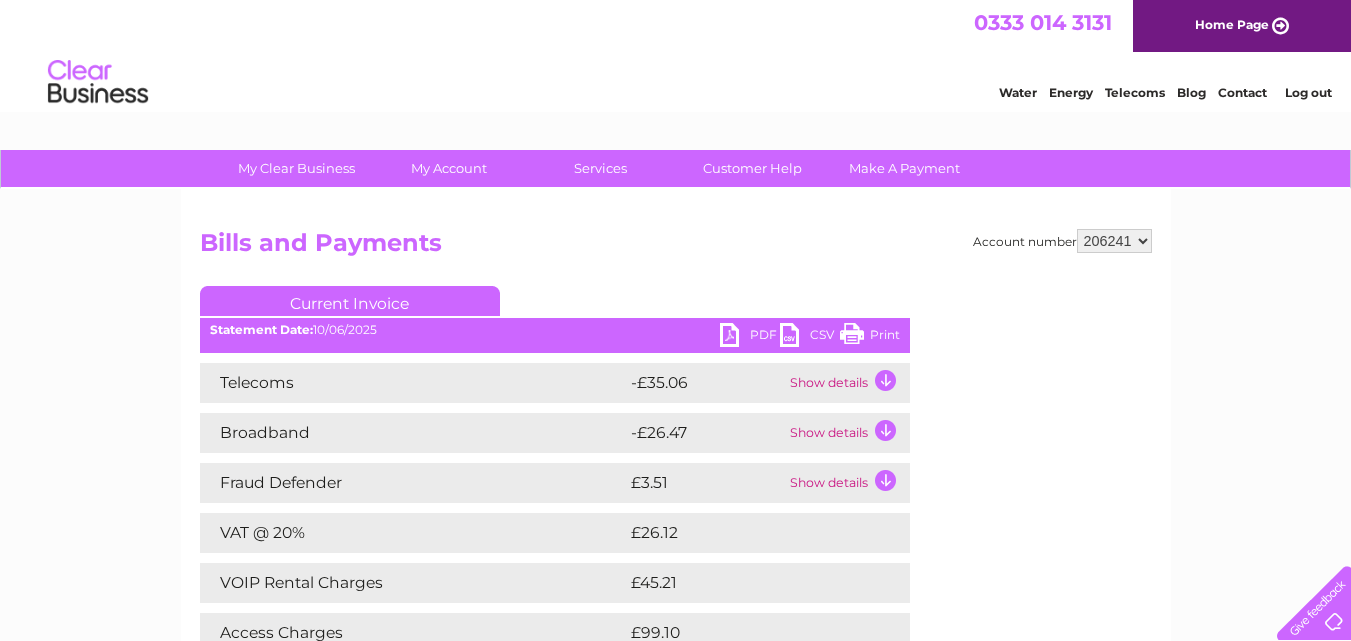 scroll, scrollTop: 0, scrollLeft: 0, axis: both 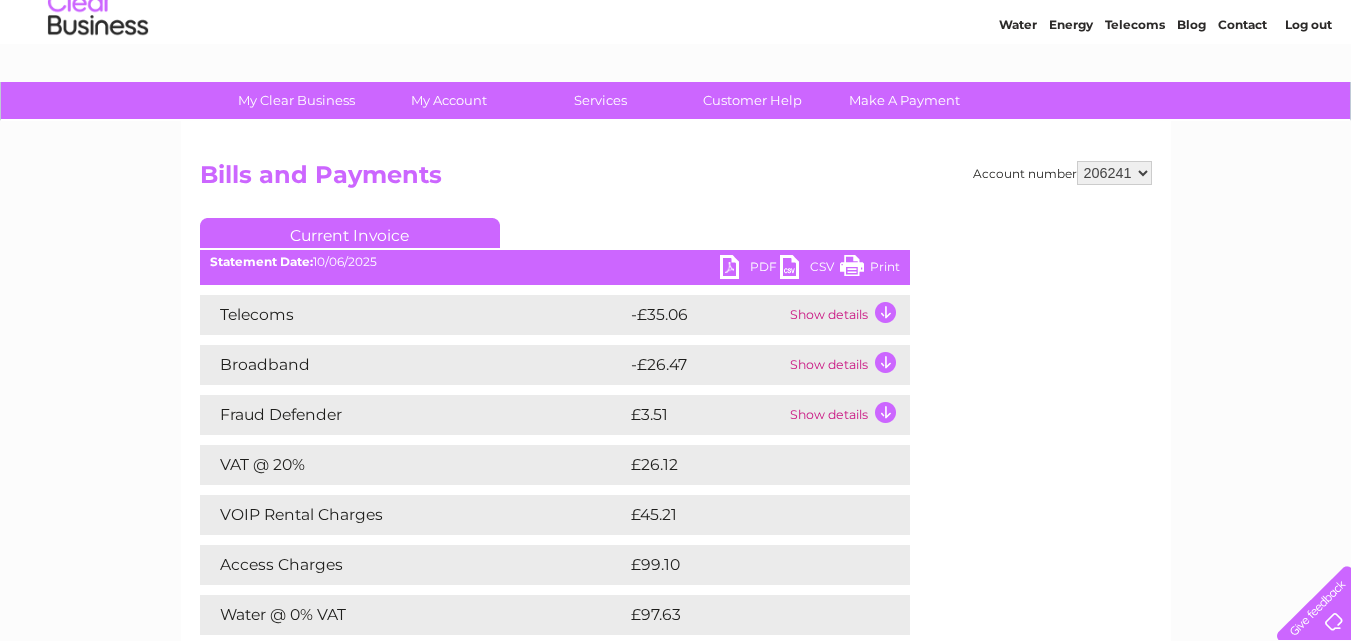 click on "Print" at bounding box center (870, 269) 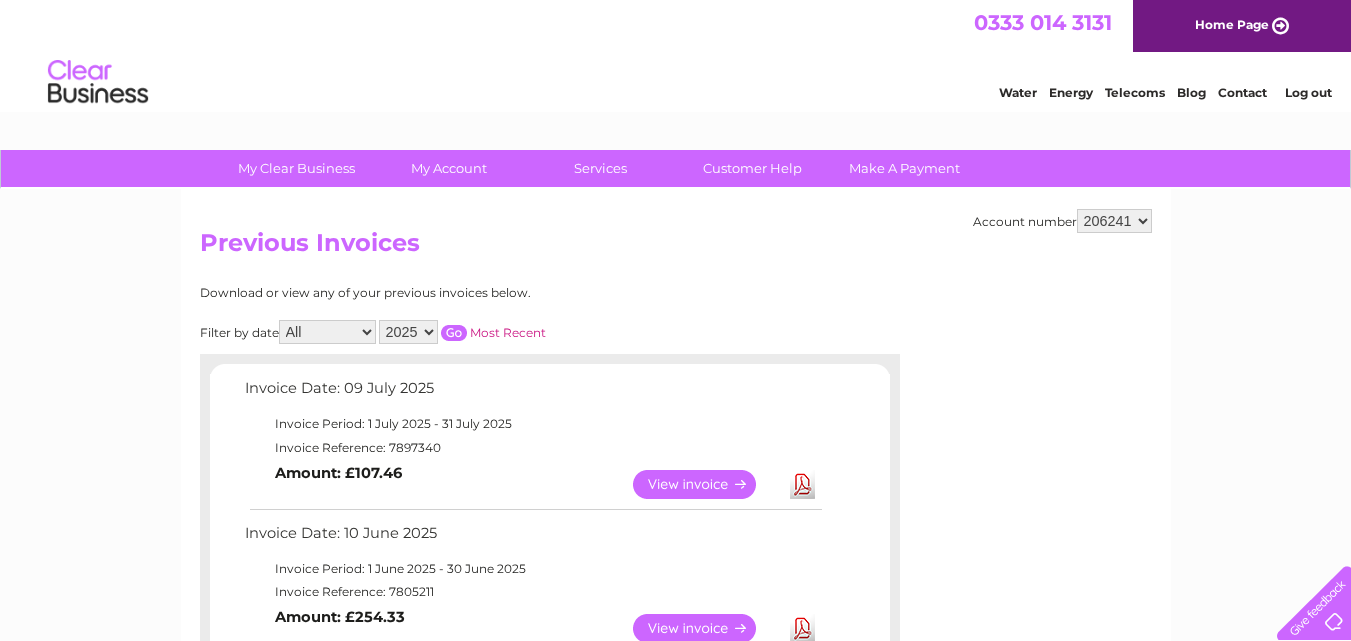 scroll, scrollTop: 0, scrollLeft: 0, axis: both 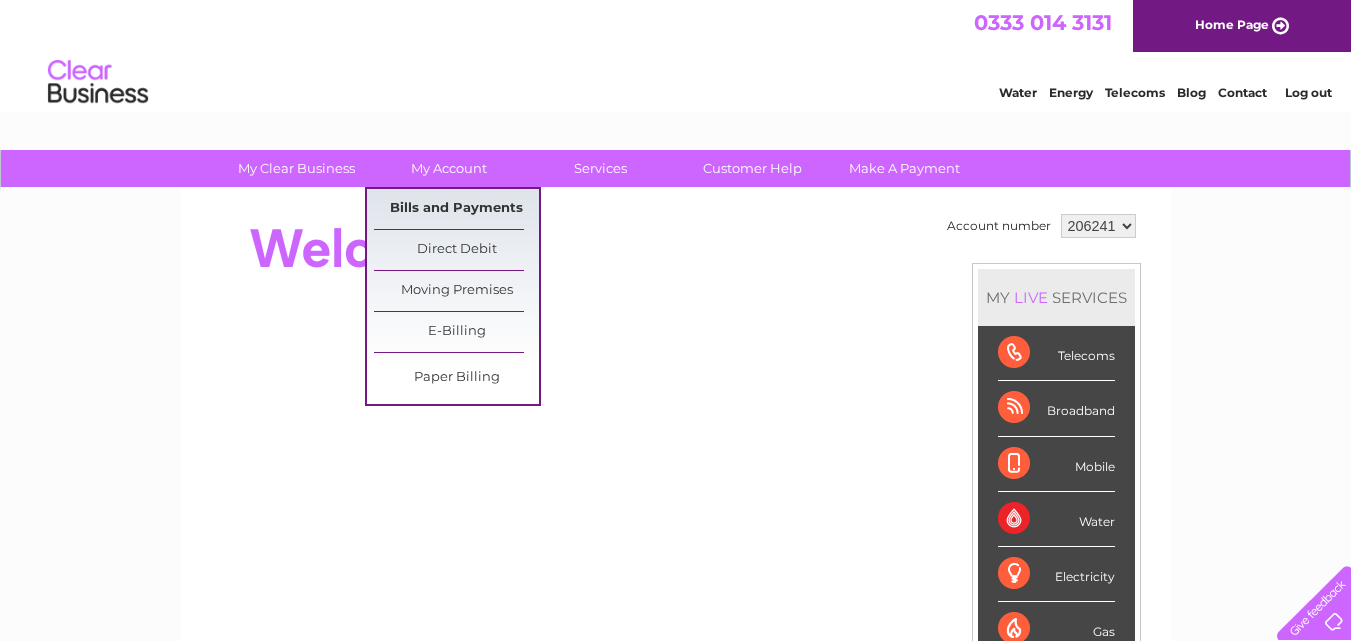 click on "Bills and Payments" at bounding box center [456, 209] 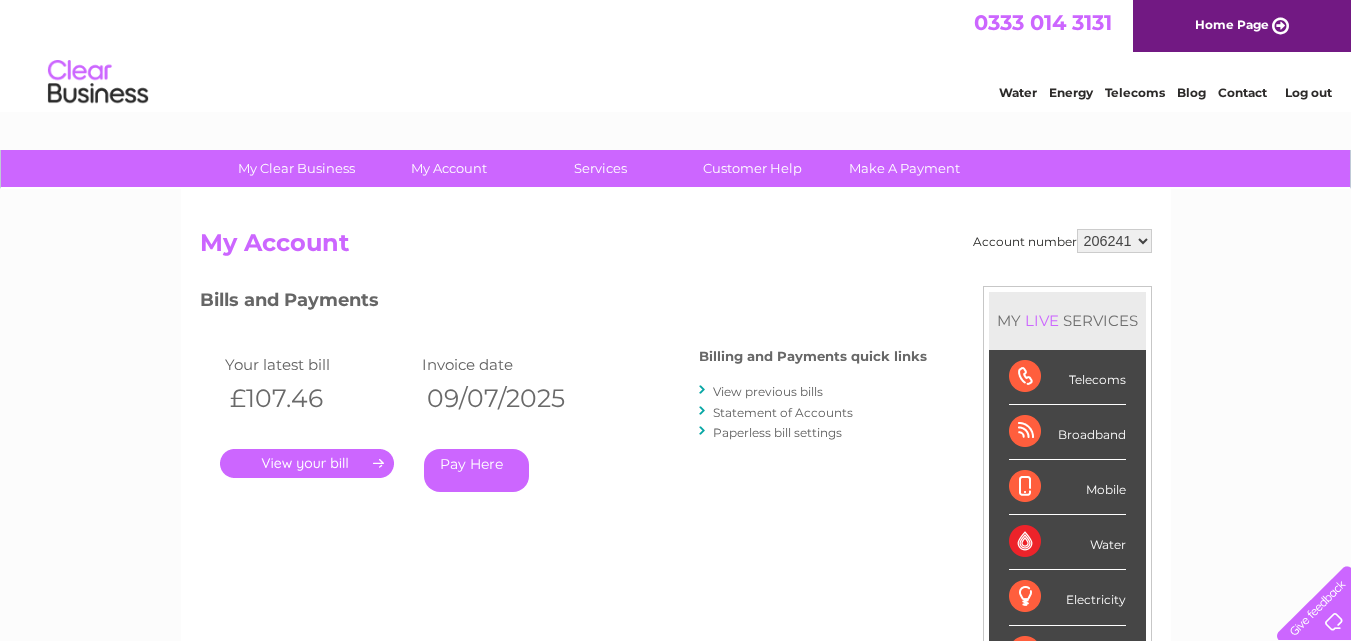 scroll, scrollTop: 0, scrollLeft: 0, axis: both 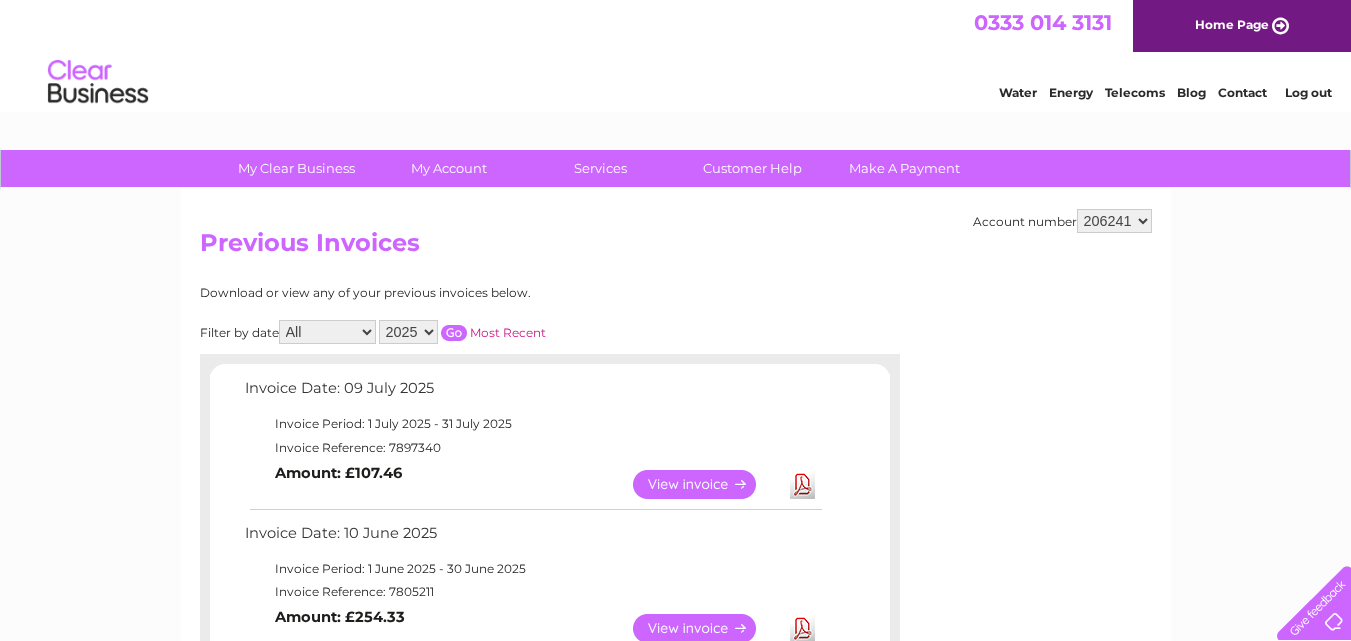 click on "View" at bounding box center (706, 484) 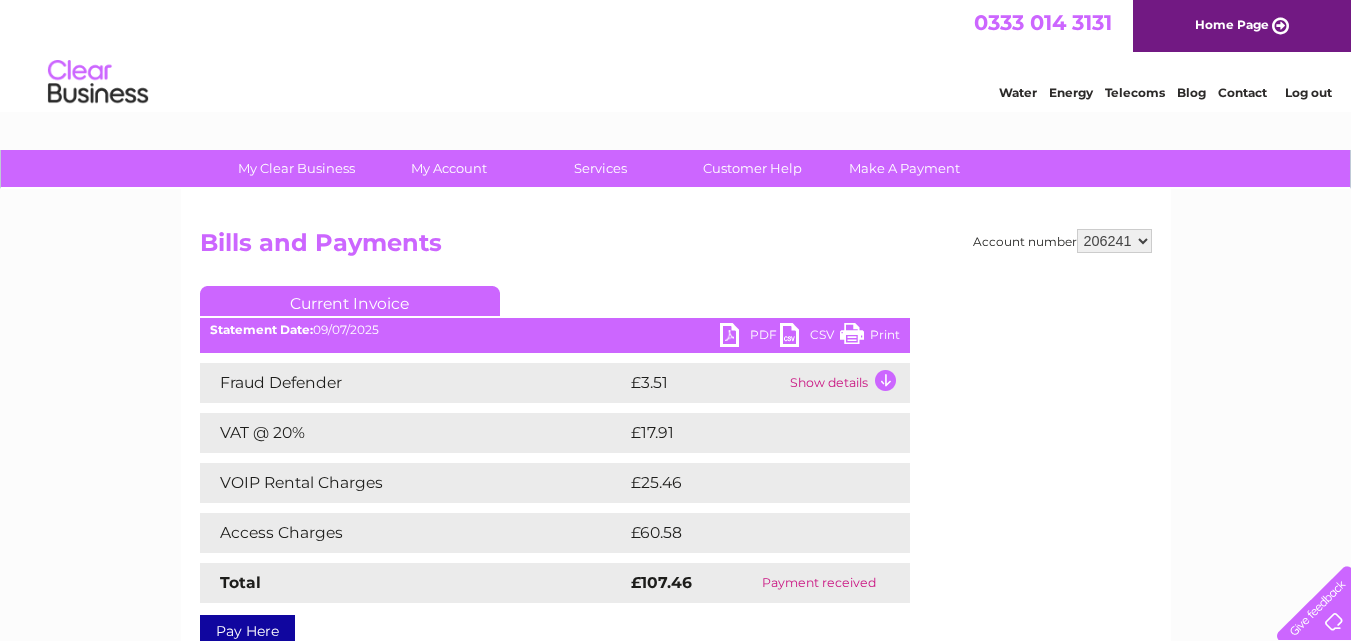 scroll, scrollTop: 0, scrollLeft: 0, axis: both 